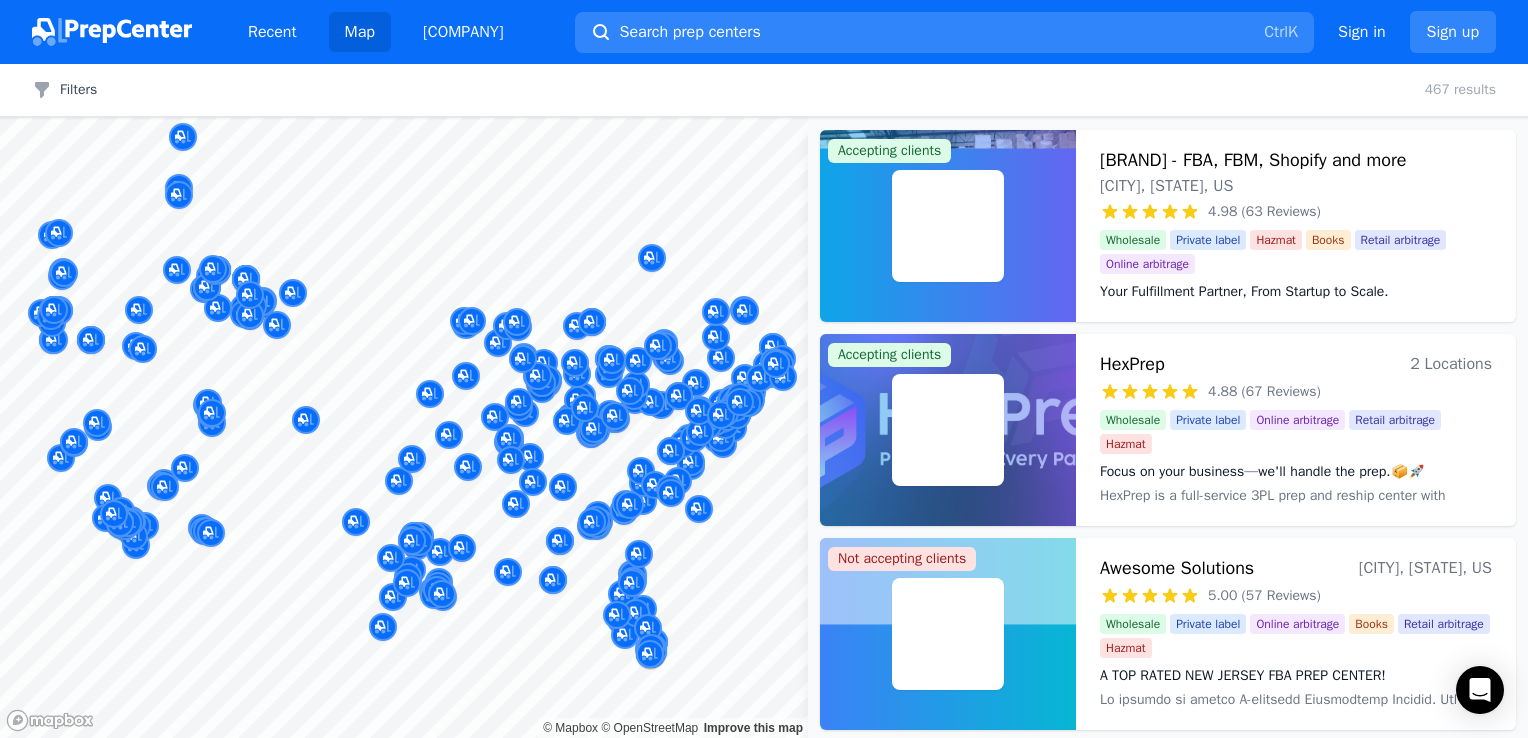 scroll, scrollTop: 0, scrollLeft: 0, axis: both 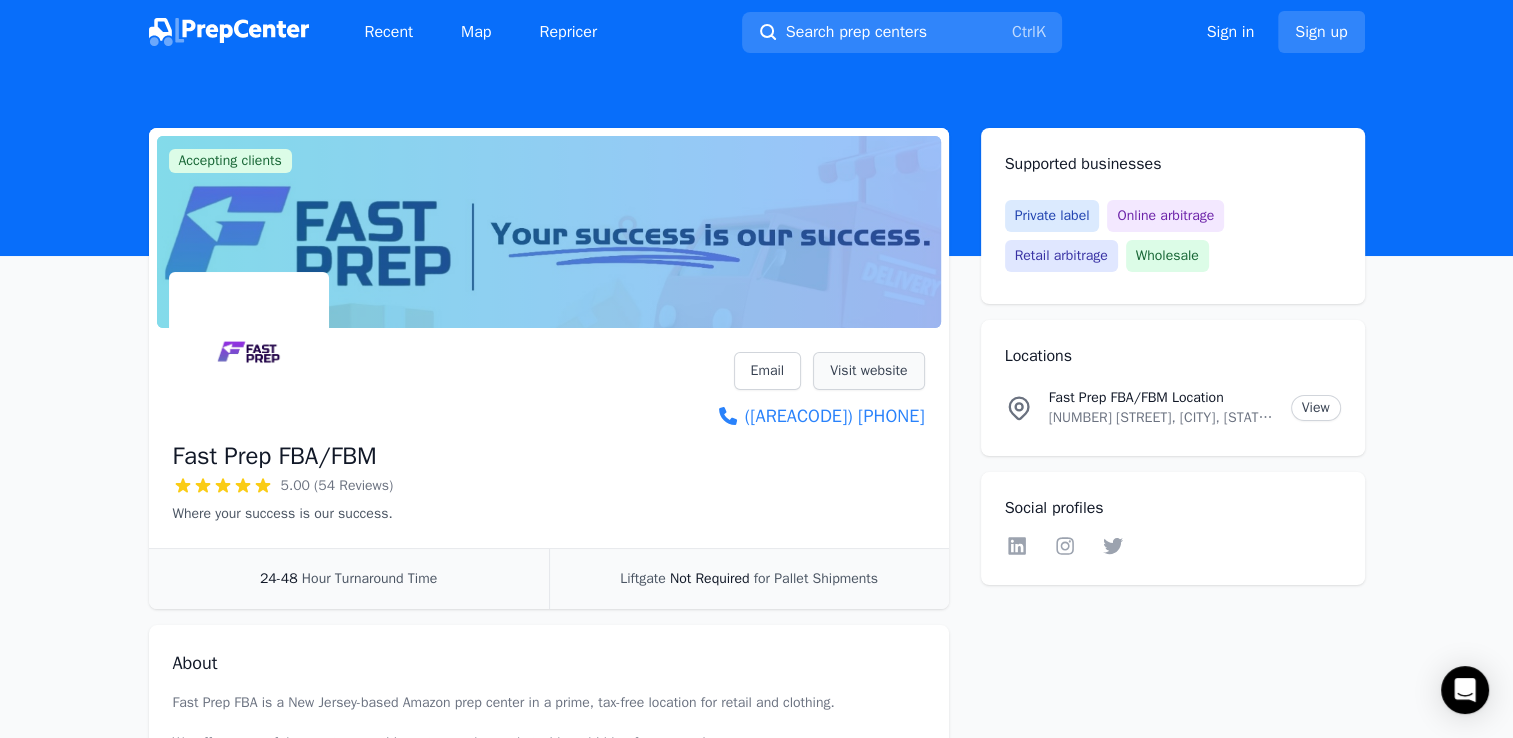 click on "Visit website" at bounding box center [868, 371] 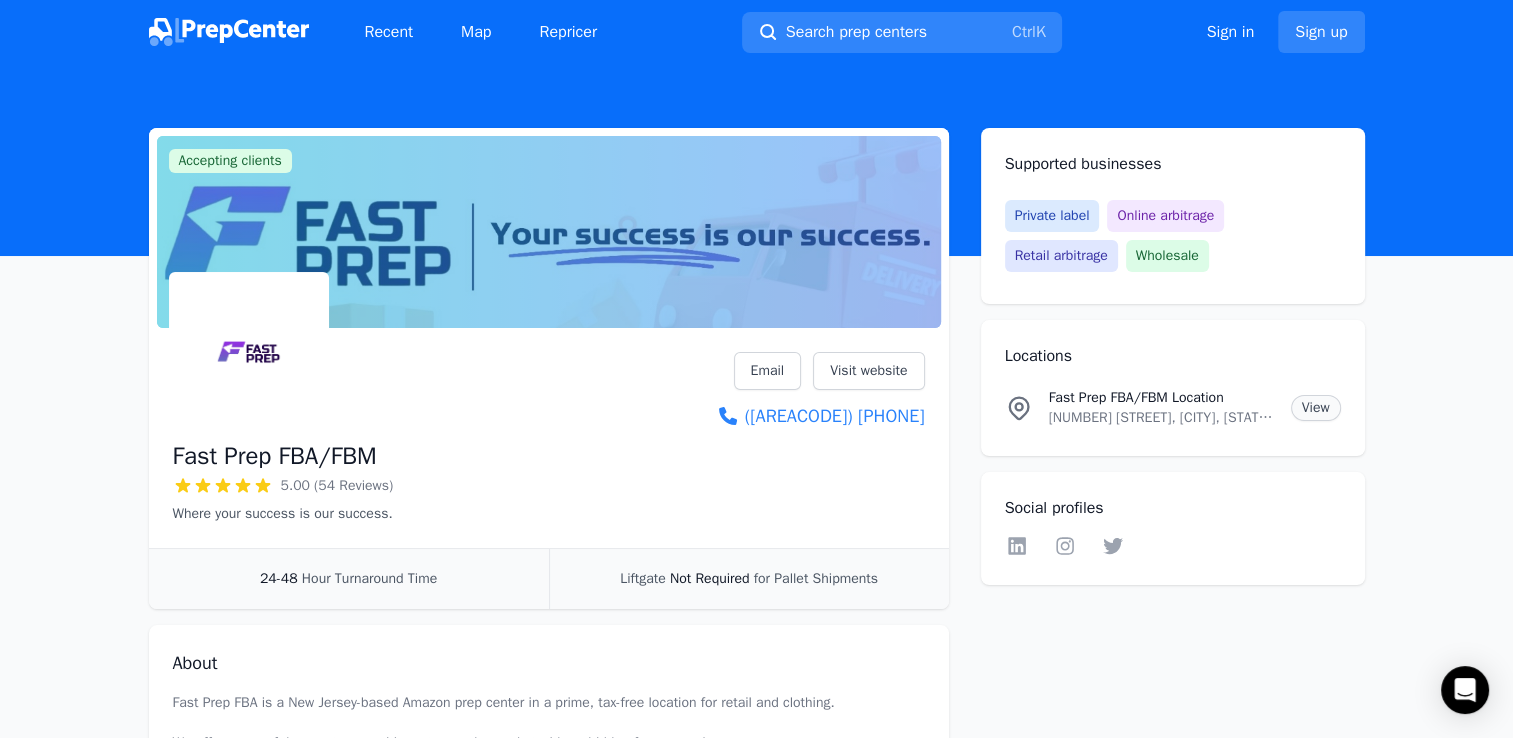 click on "View" at bounding box center (1316, 408) 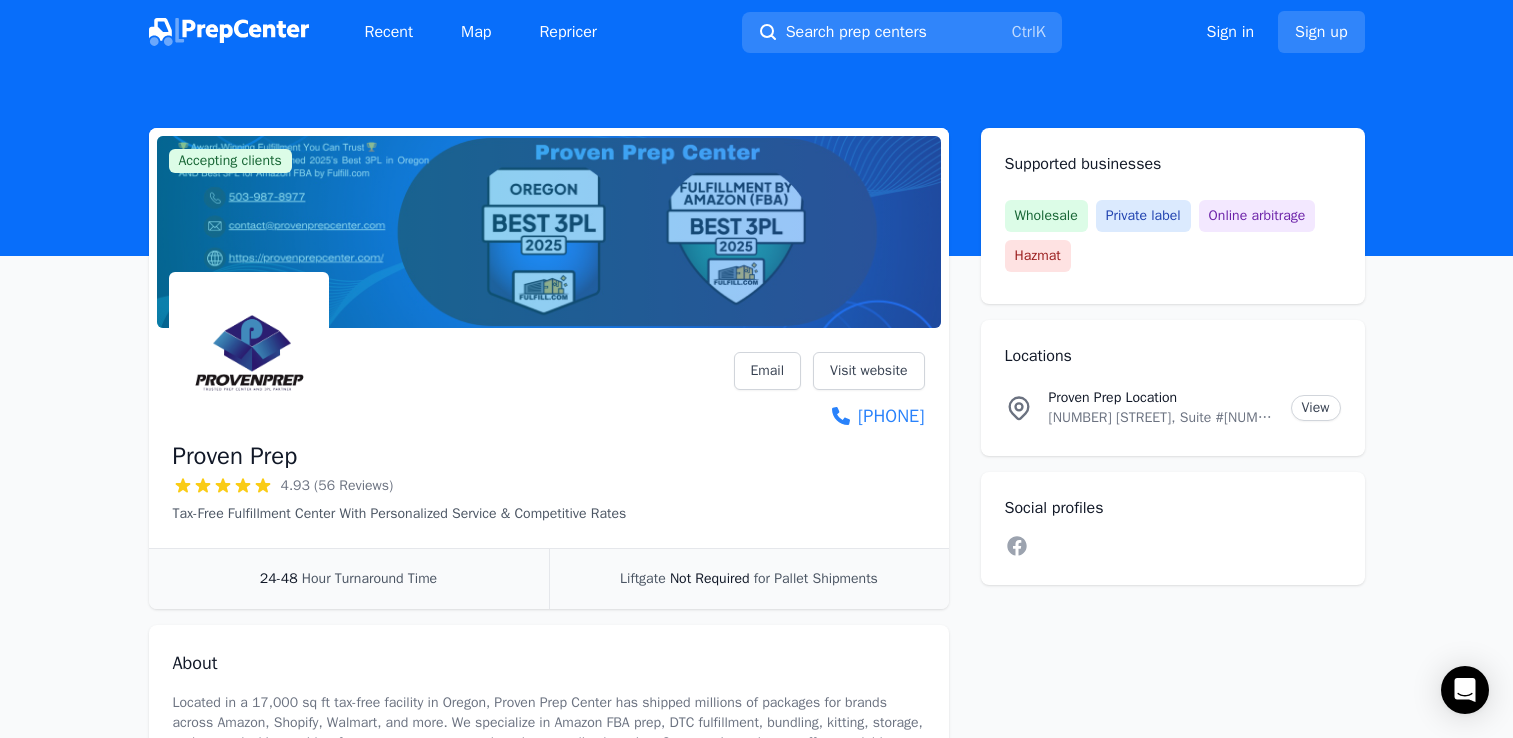 scroll, scrollTop: 0, scrollLeft: 0, axis: both 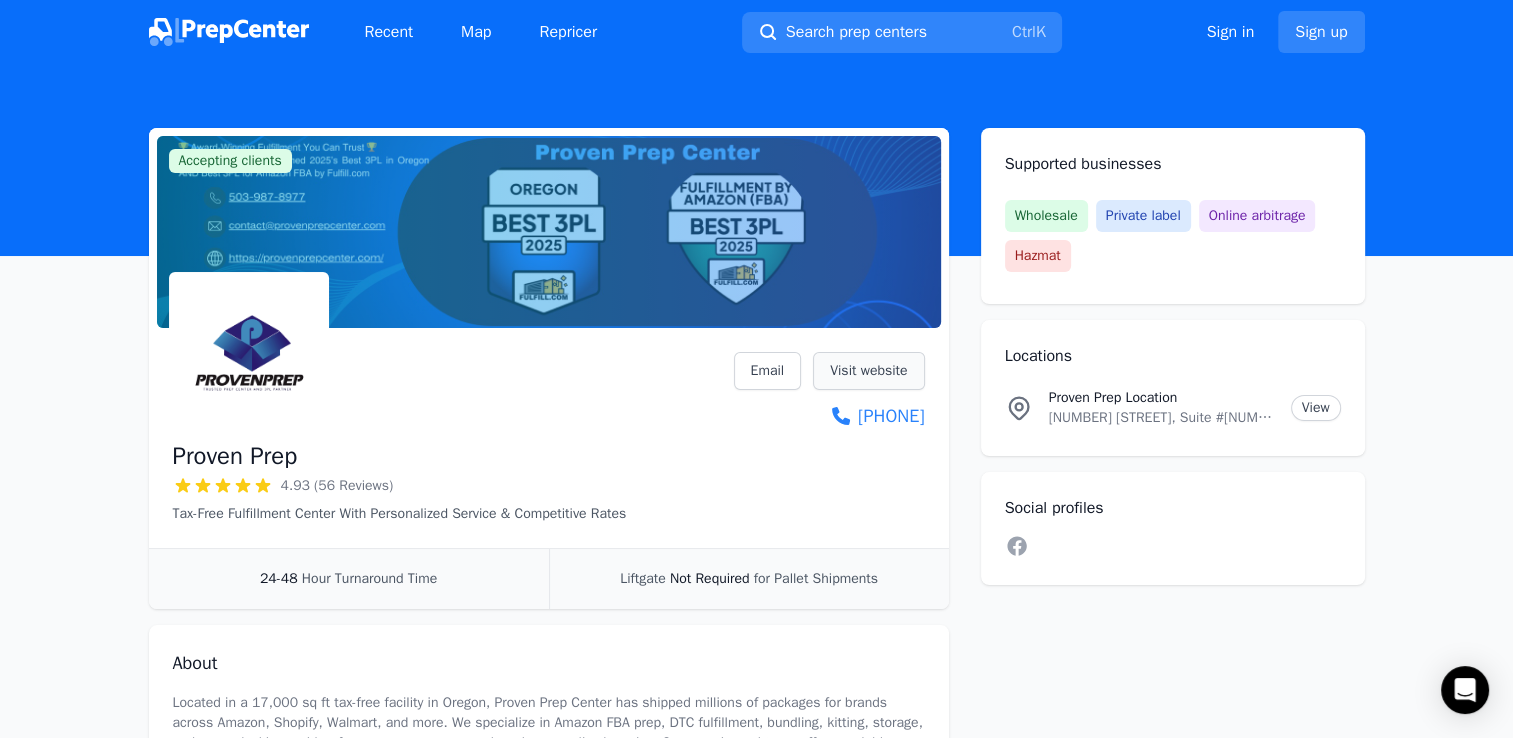 click on "Visit website" at bounding box center (868, 371) 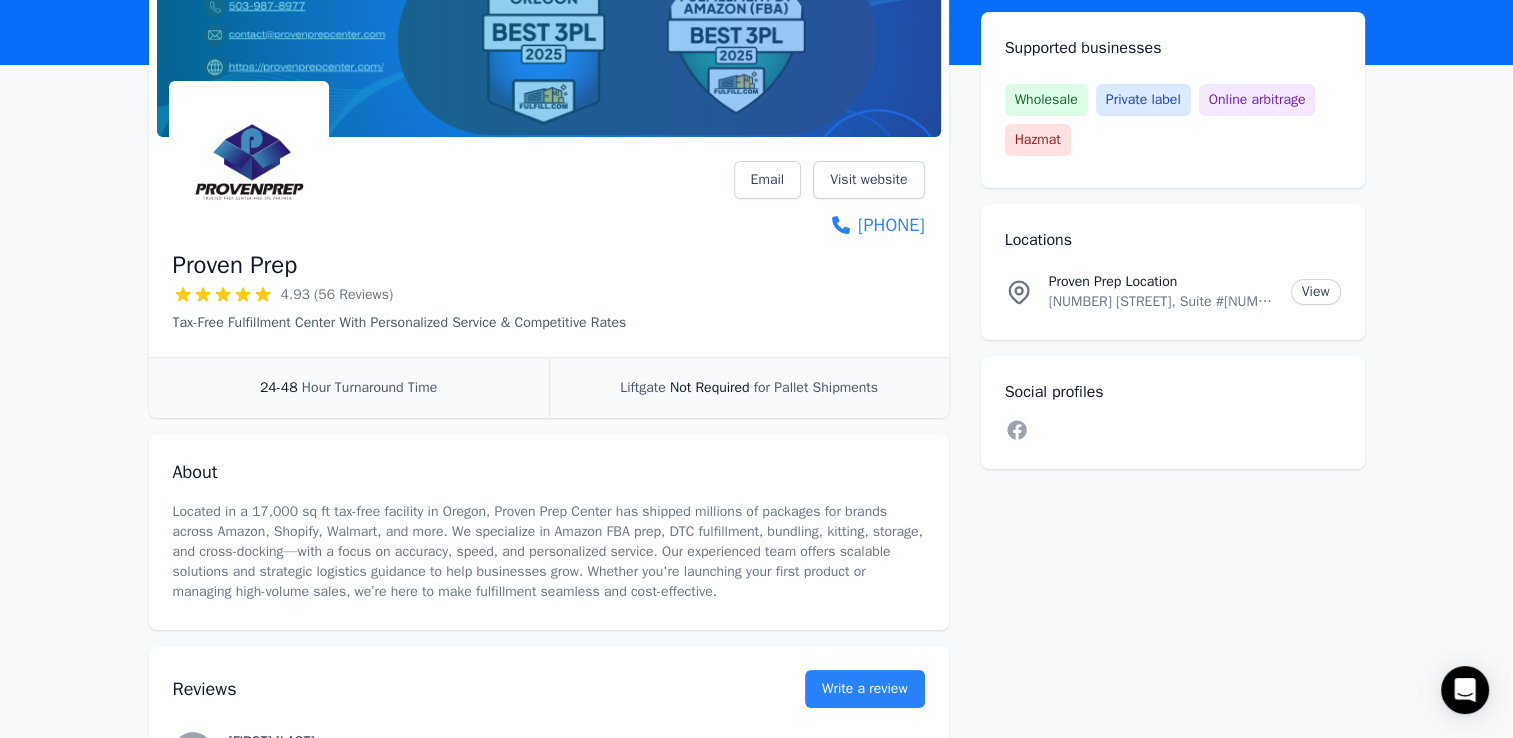 scroll, scrollTop: 0, scrollLeft: 0, axis: both 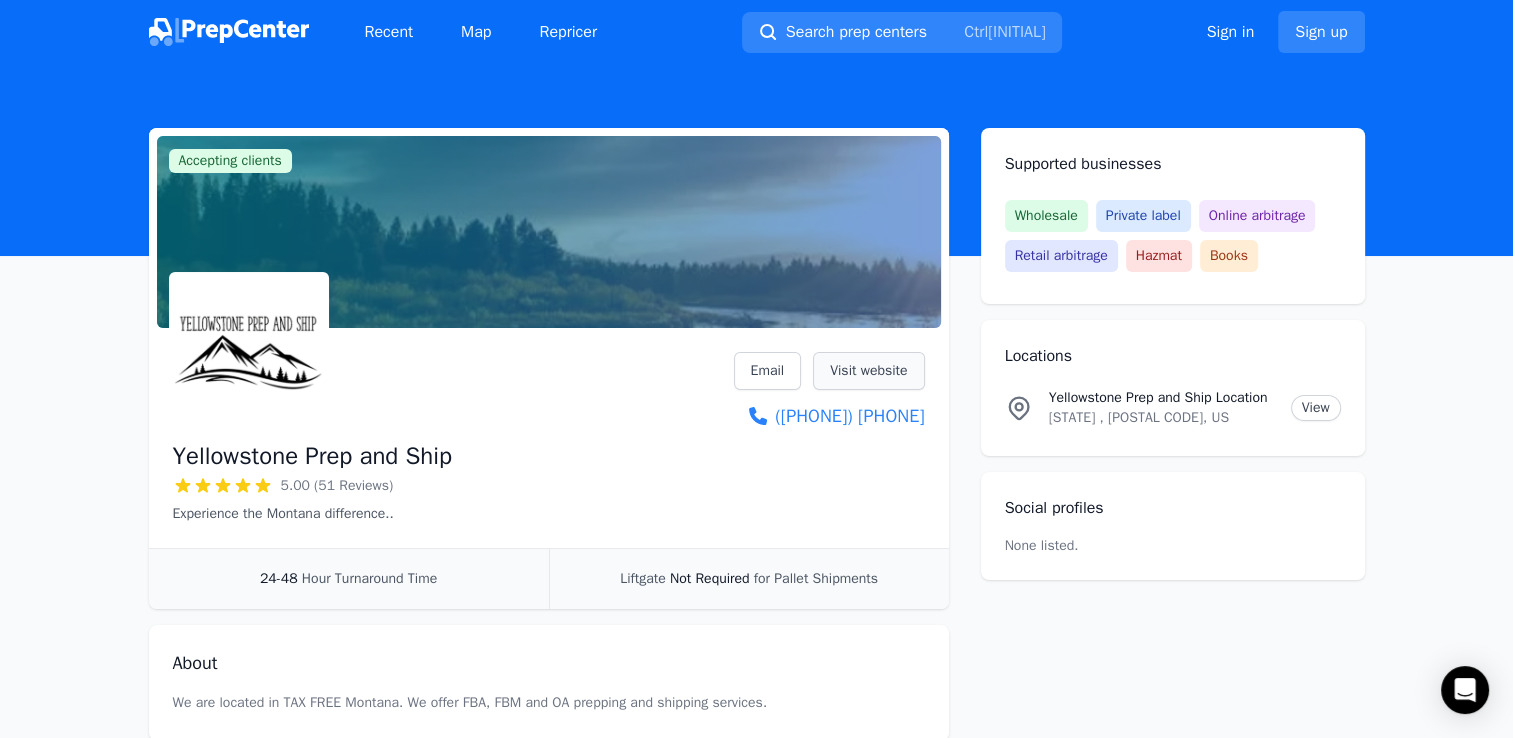 click on "Visit website" at bounding box center [868, 371] 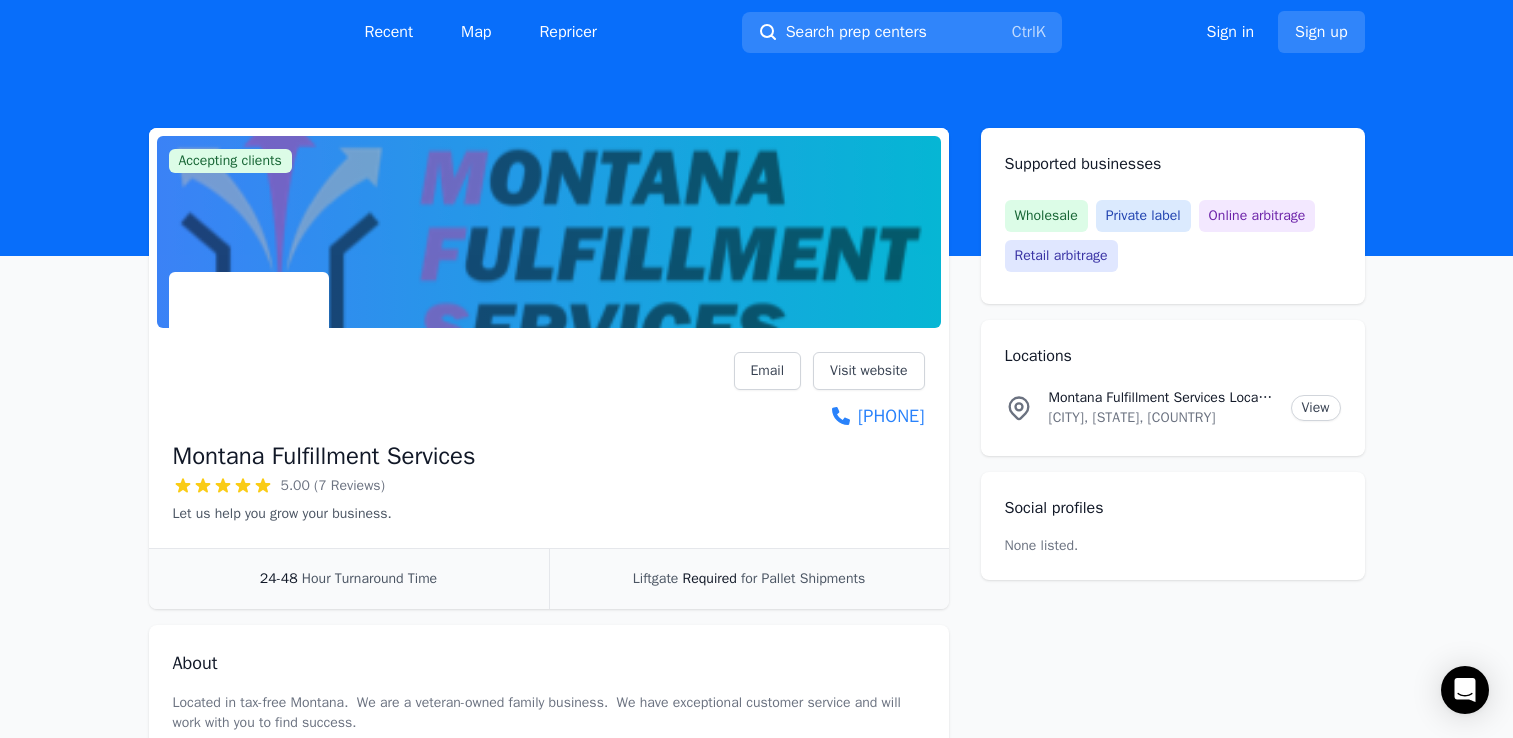 scroll, scrollTop: 0, scrollLeft: 0, axis: both 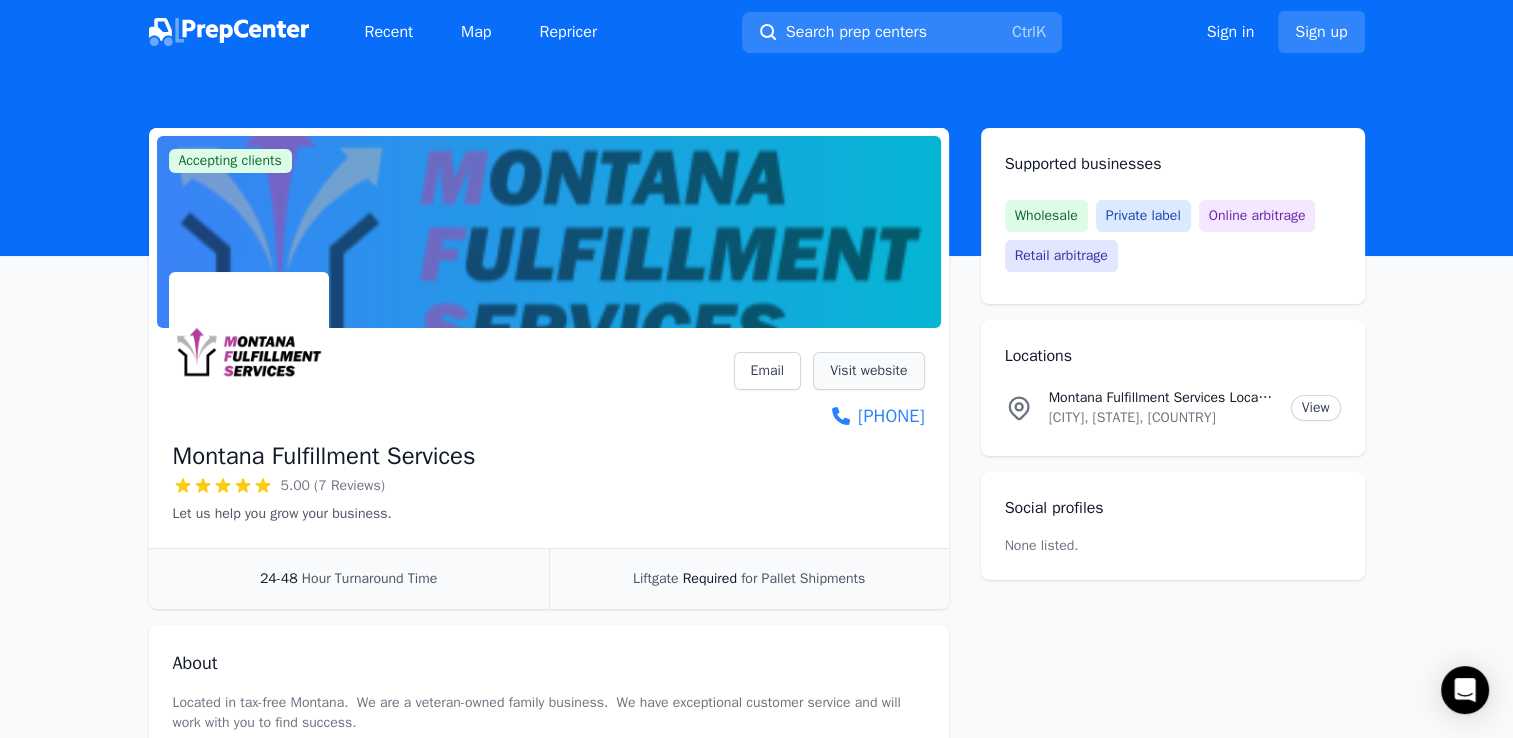 click on "Visit website" at bounding box center (868, 371) 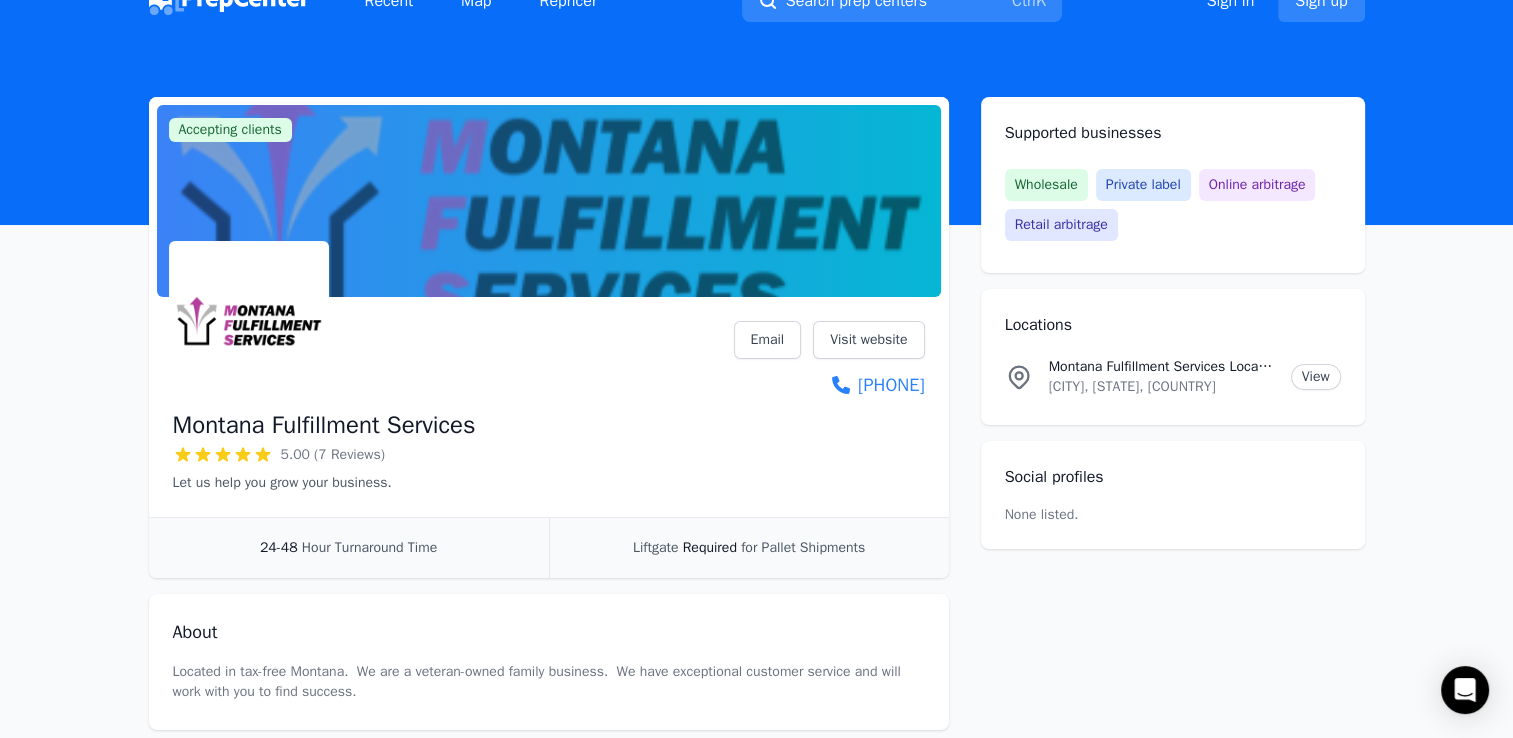 scroll, scrollTop: 0, scrollLeft: 0, axis: both 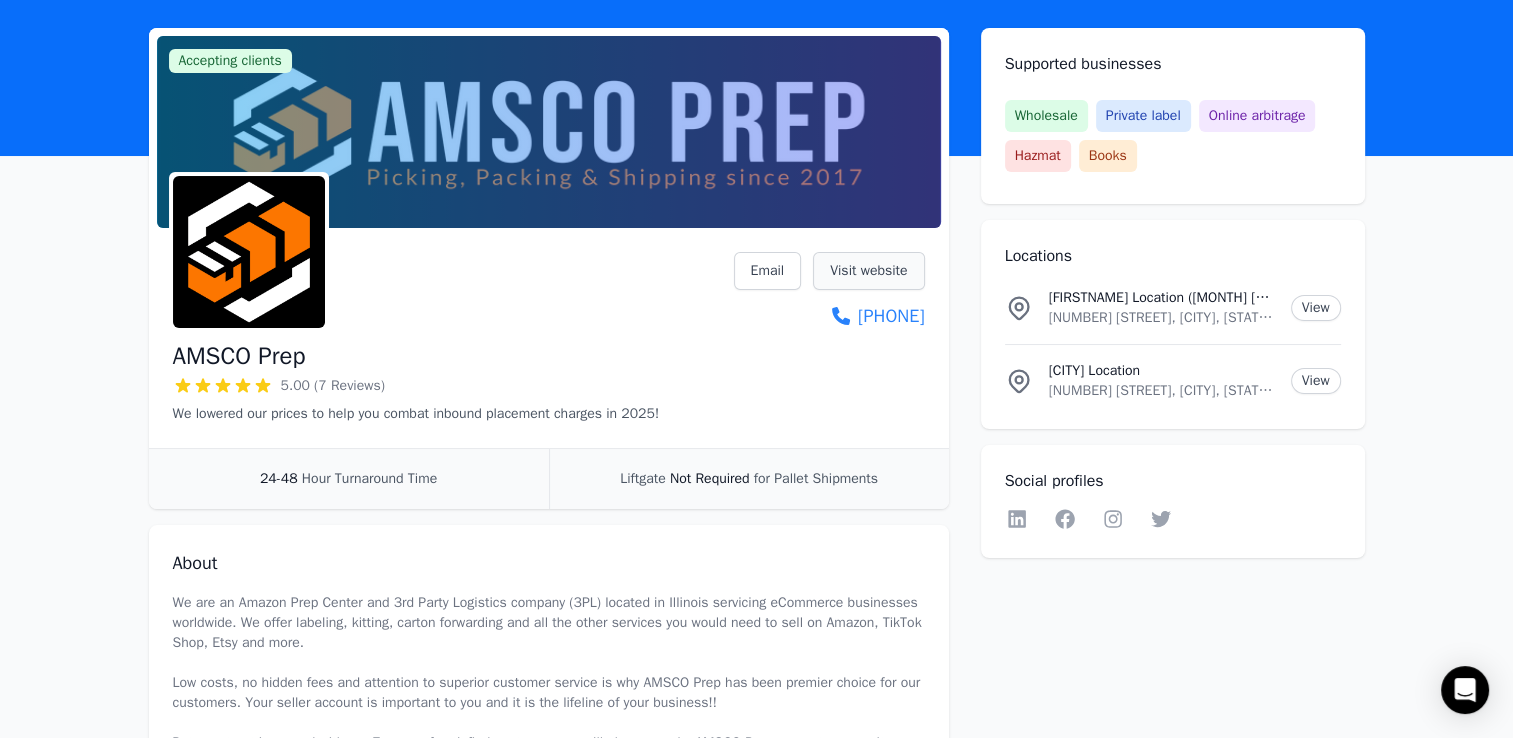 click on "Visit website" at bounding box center [868, 271] 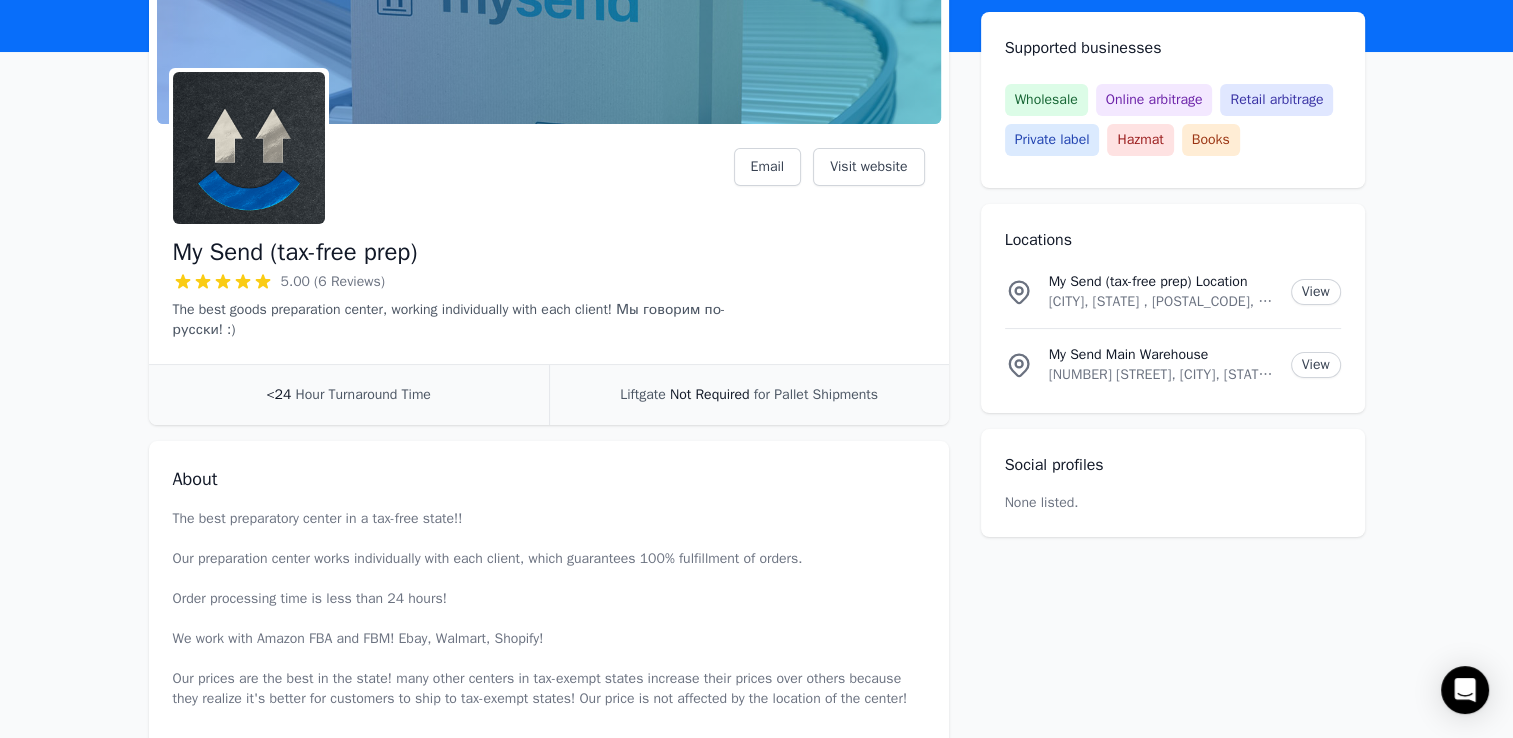 scroll, scrollTop: 0, scrollLeft: 0, axis: both 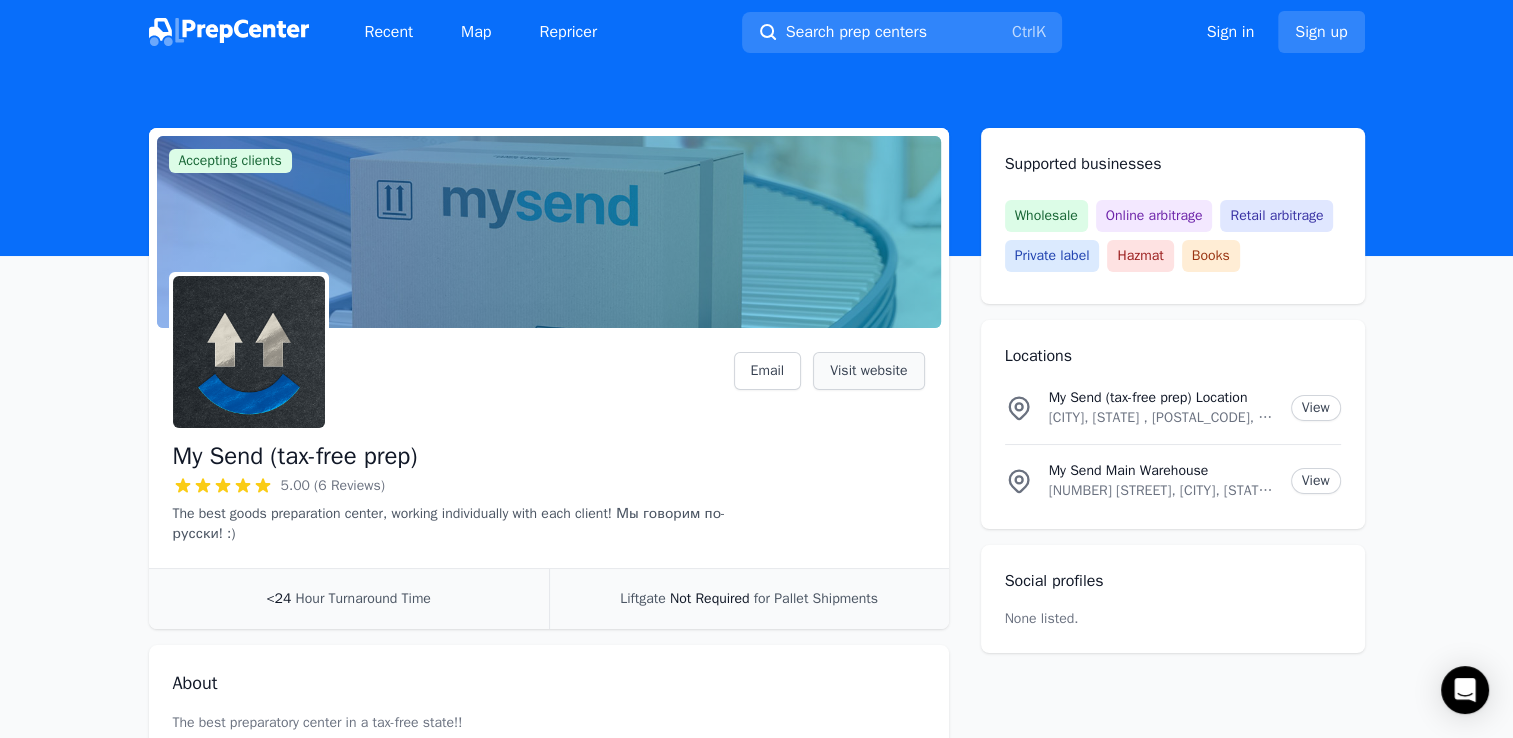 click on "Visit website" at bounding box center [868, 371] 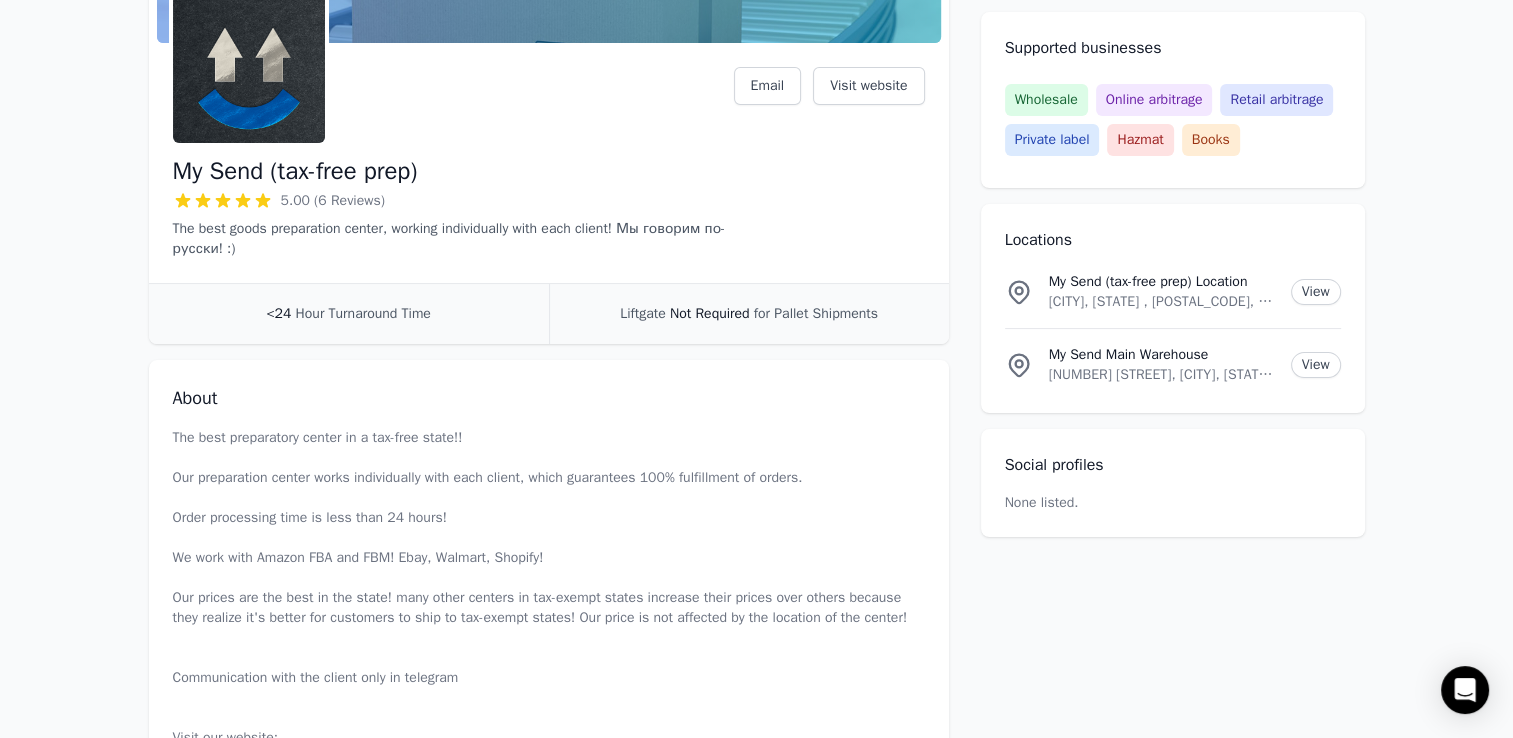 scroll, scrollTop: 700, scrollLeft: 0, axis: vertical 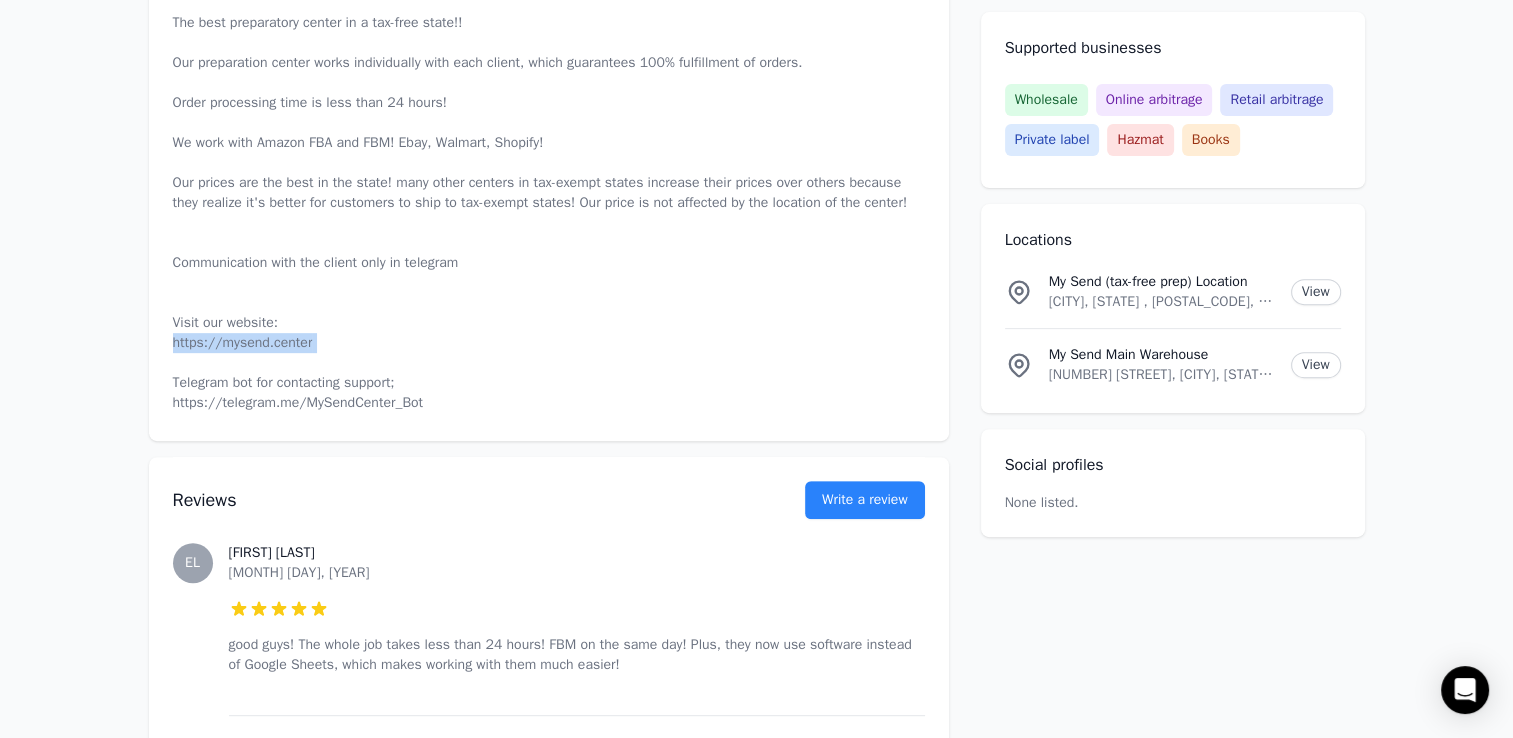 drag, startPoint x: 325, startPoint y: 355, endPoint x: 164, endPoint y: 342, distance: 161.52399 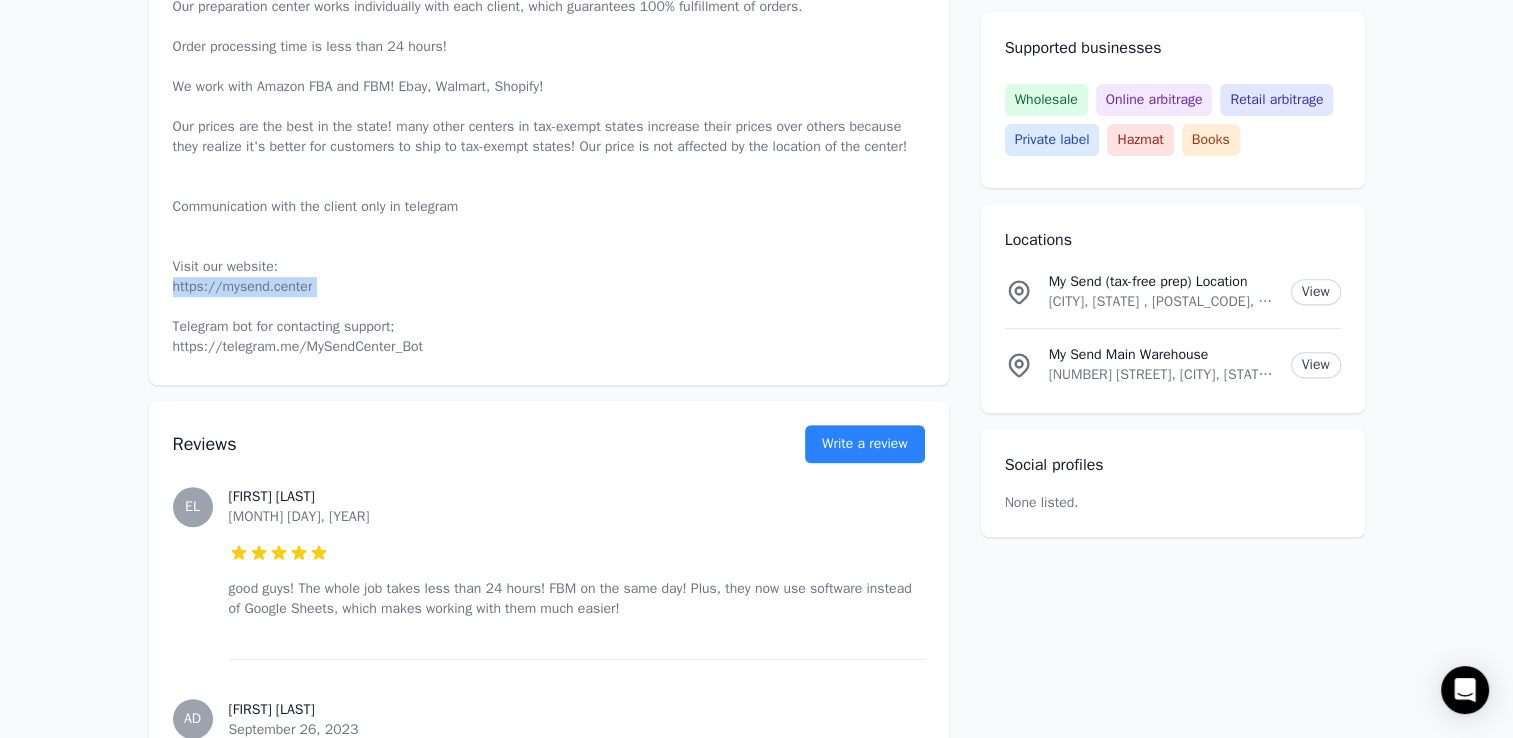 scroll, scrollTop: 800, scrollLeft: 0, axis: vertical 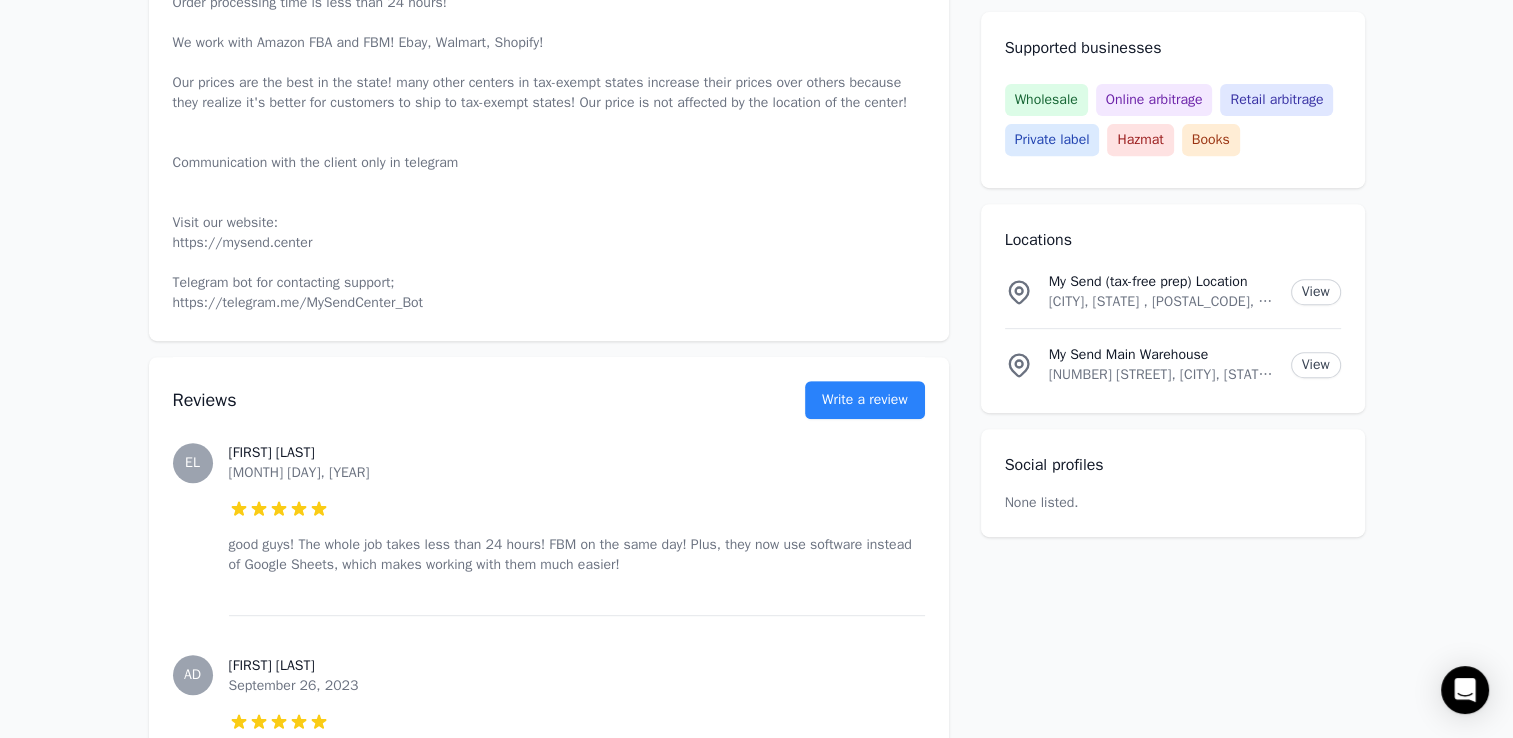 click on "About The best preparatory center in a tax-free state!!
Our preparation center works individually with each client, which guarantees 100% fulfillment of orders.
Order processing time is less than 24 hours!
We work with Amazon FBA and FBM! Ebay, Walmart, Shopify!
Our prices are the best in the state! many other centers in tax-exempt states increase their prices over others because they realize it's better for customers to ship to tax-exempt states! Our price is not affected by the location of the center!
Communication with the client only in telegram
Visit our website:
https://mysend.center
Telegram bot for contacting support;
https://telegram.me/[BOT_NAME]" at bounding box center [549, 93] 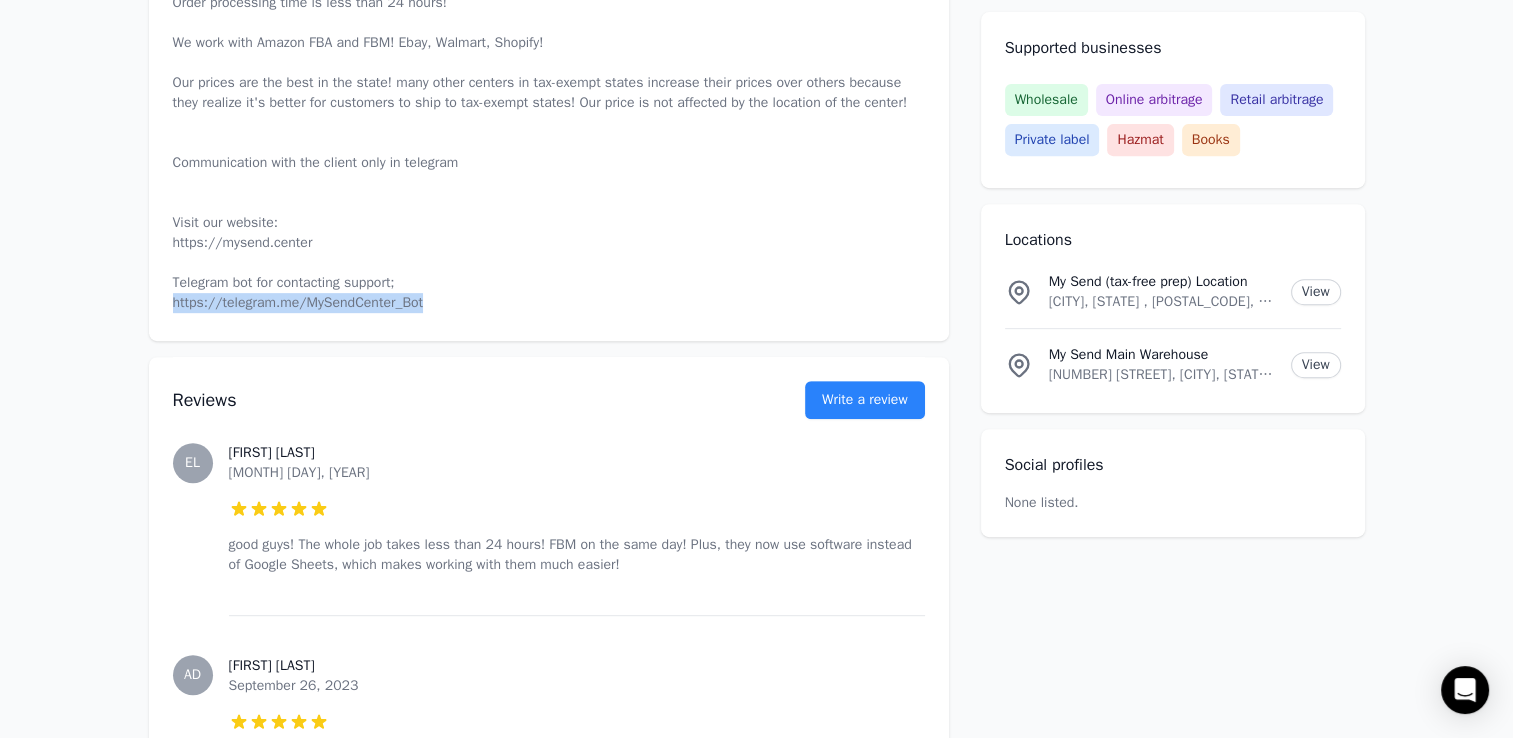 drag, startPoint x: 472, startPoint y: 304, endPoint x: 172, endPoint y: 313, distance: 300.13498 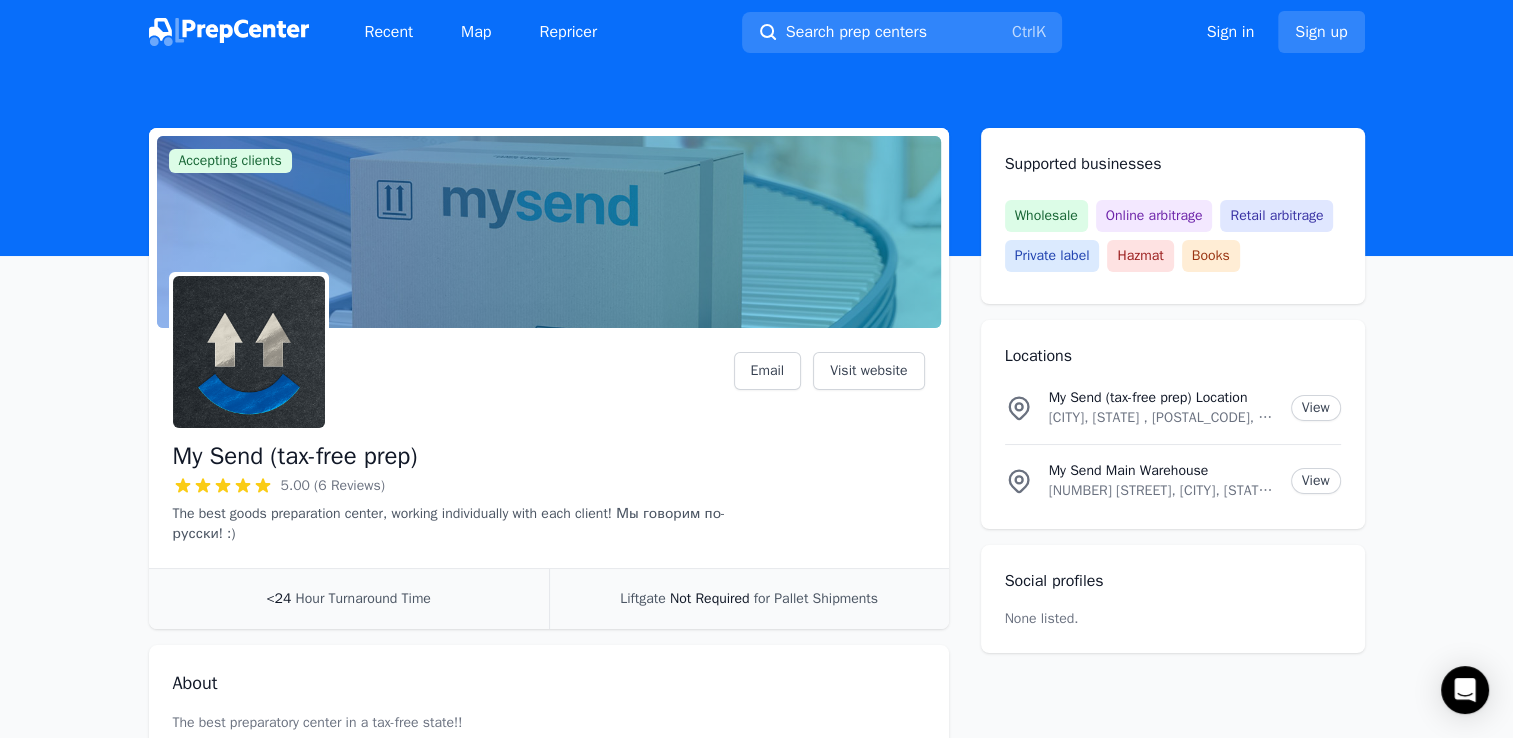scroll, scrollTop: 0, scrollLeft: 0, axis: both 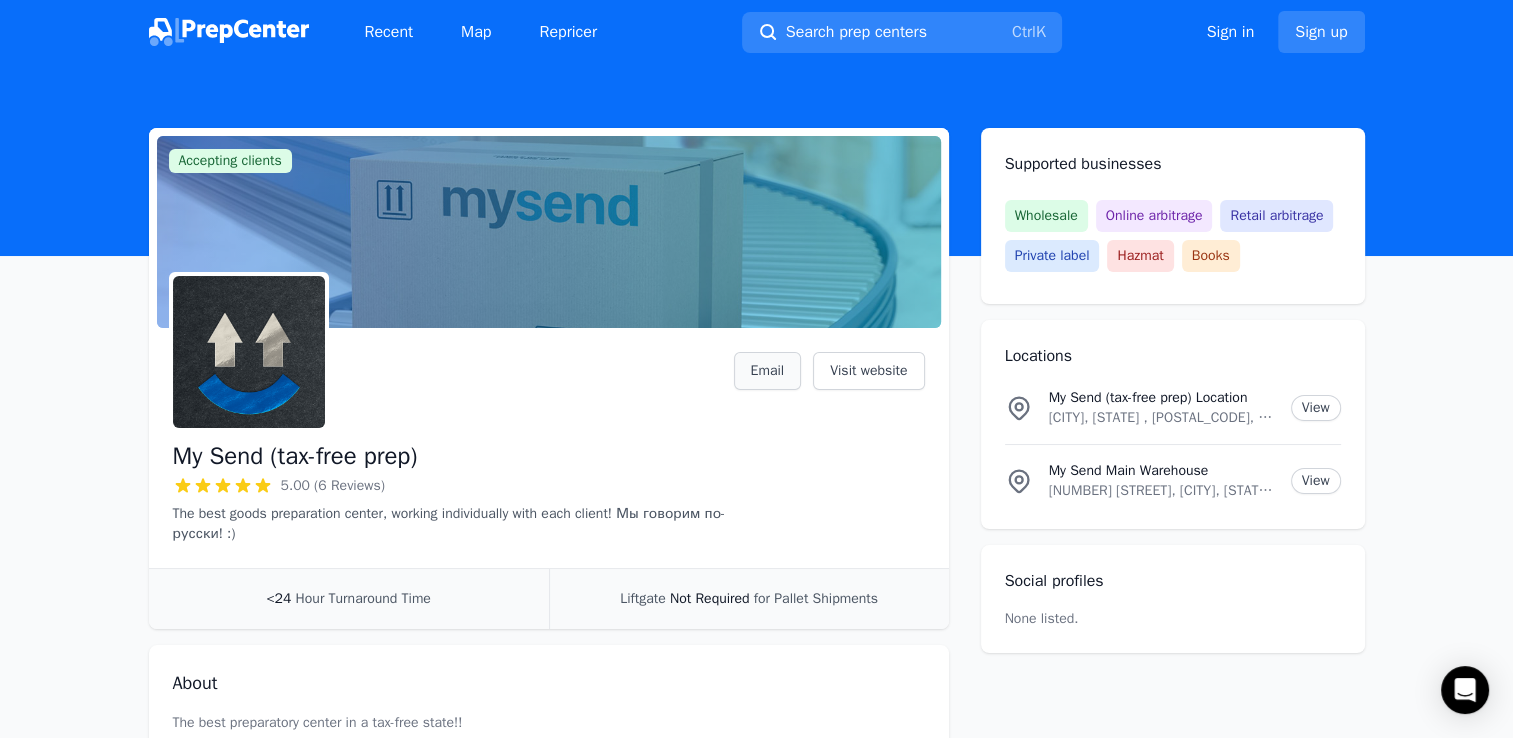 drag, startPoint x: 732, startPoint y: 391, endPoint x: 756, endPoint y: 385, distance: 24.738634 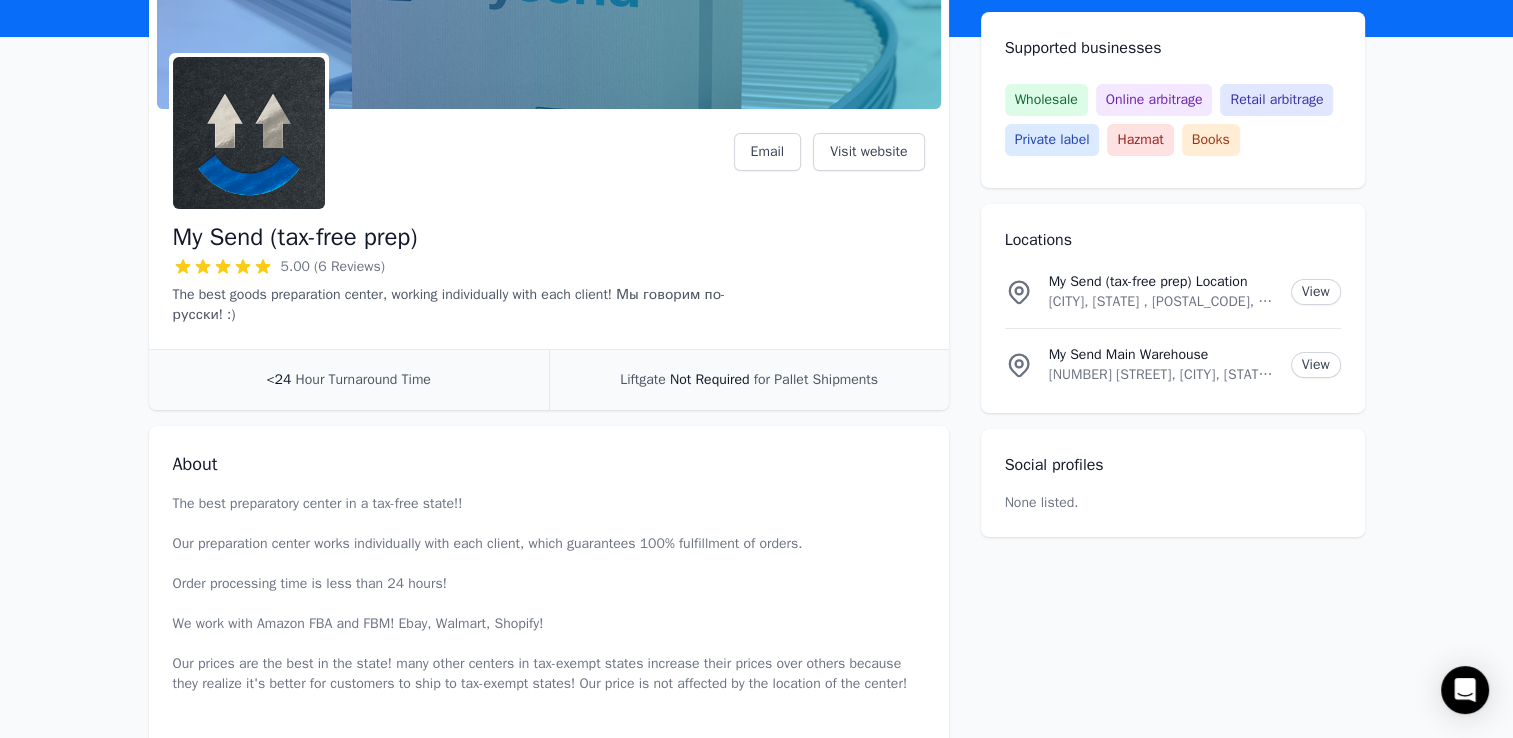 scroll, scrollTop: 28, scrollLeft: 0, axis: vertical 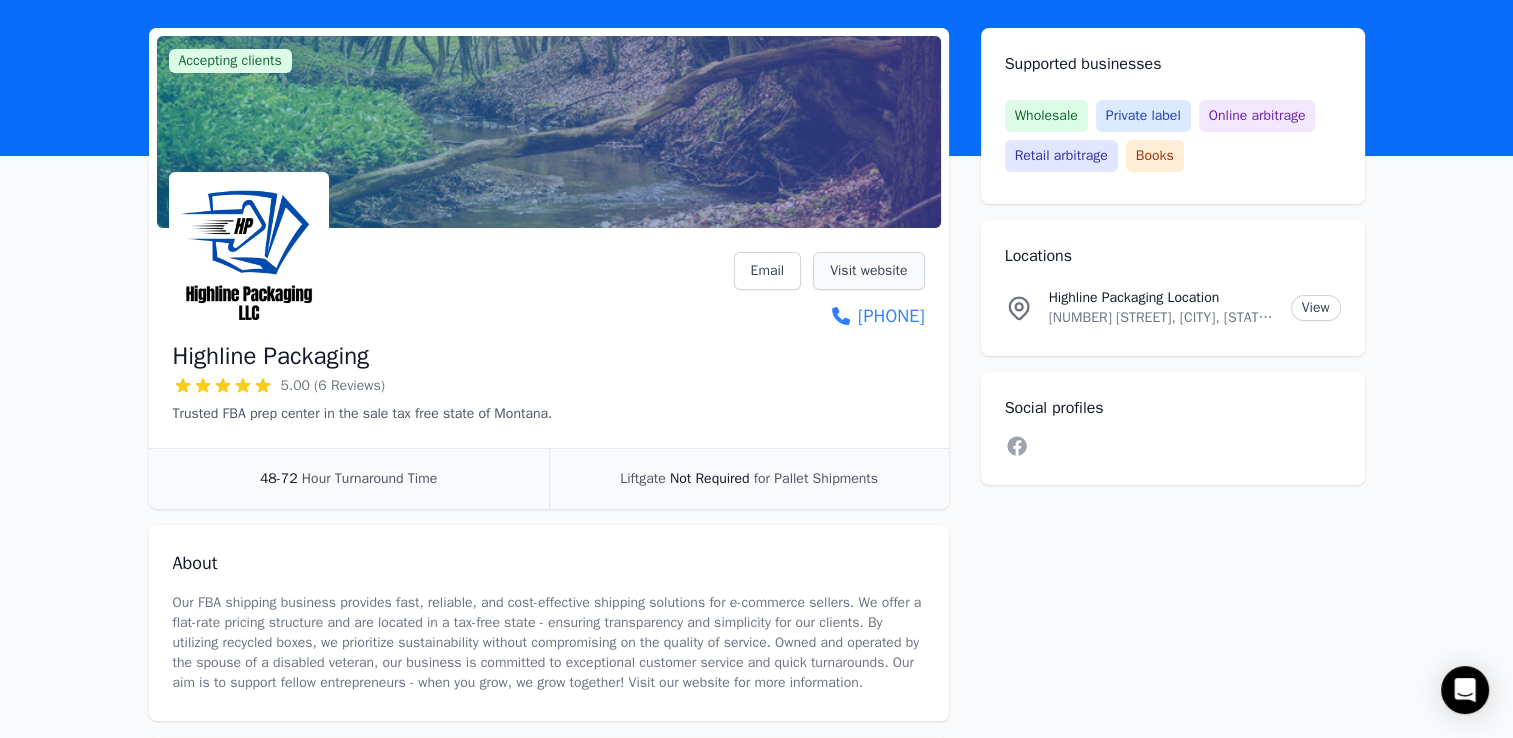 click on "Visit website" at bounding box center (868, 271) 